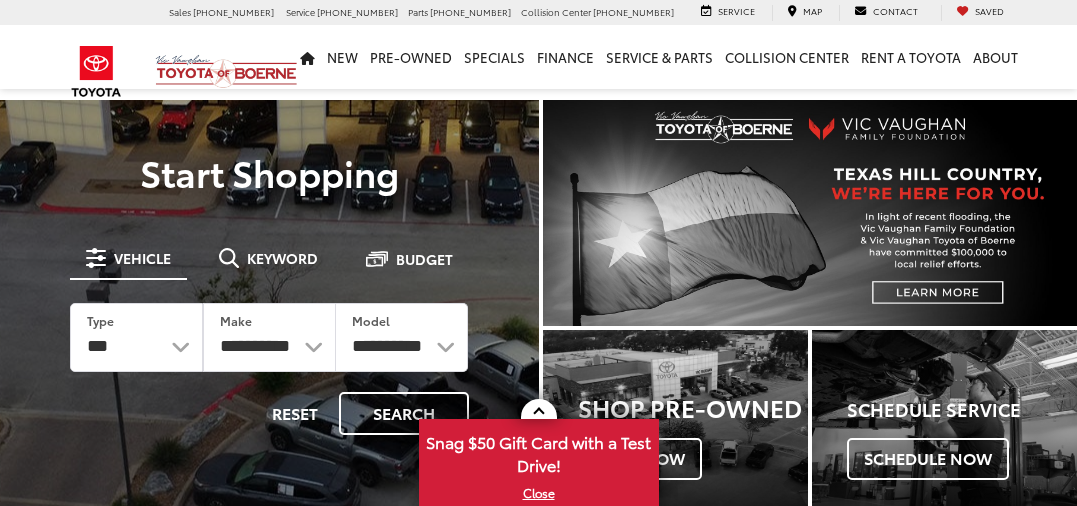 click at bounding box center (0, 0) 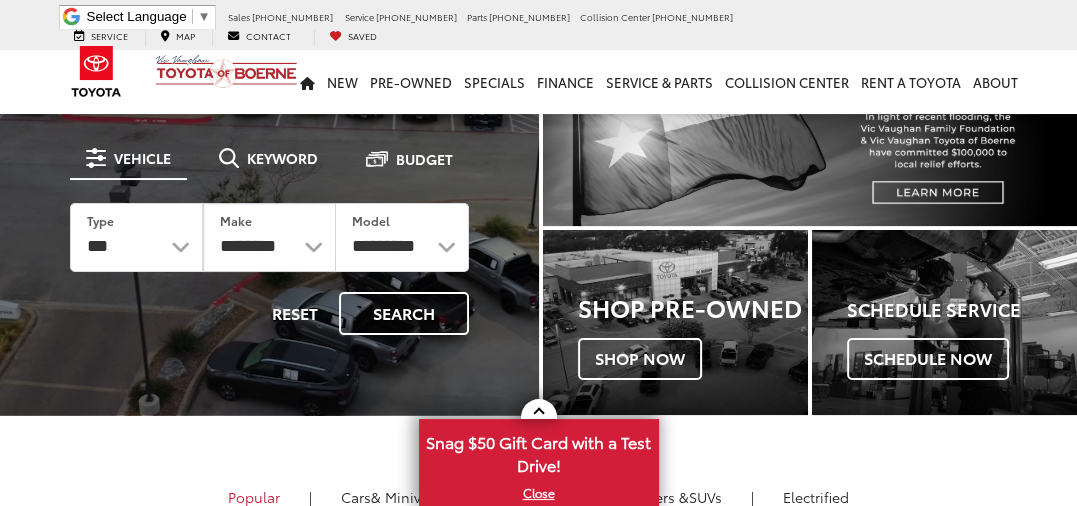 scroll, scrollTop: 100, scrollLeft: 0, axis: vertical 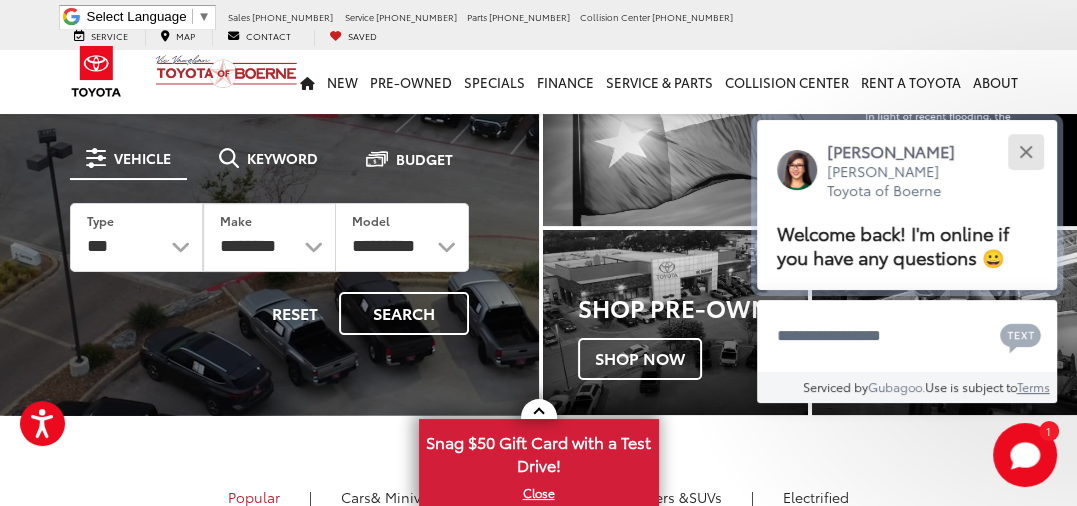 click at bounding box center [1025, 151] 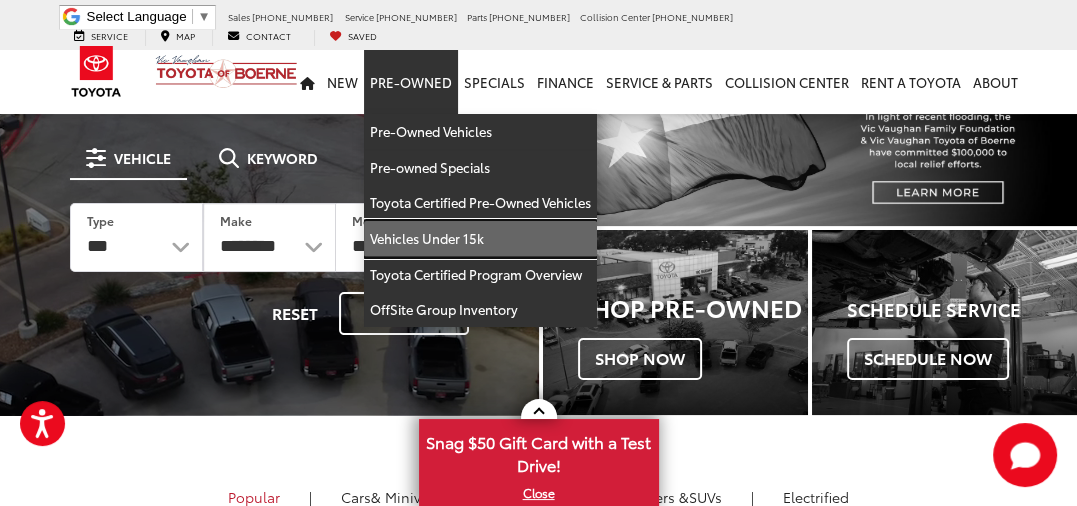 click on "Vehicles Under 15k" at bounding box center (480, 239) 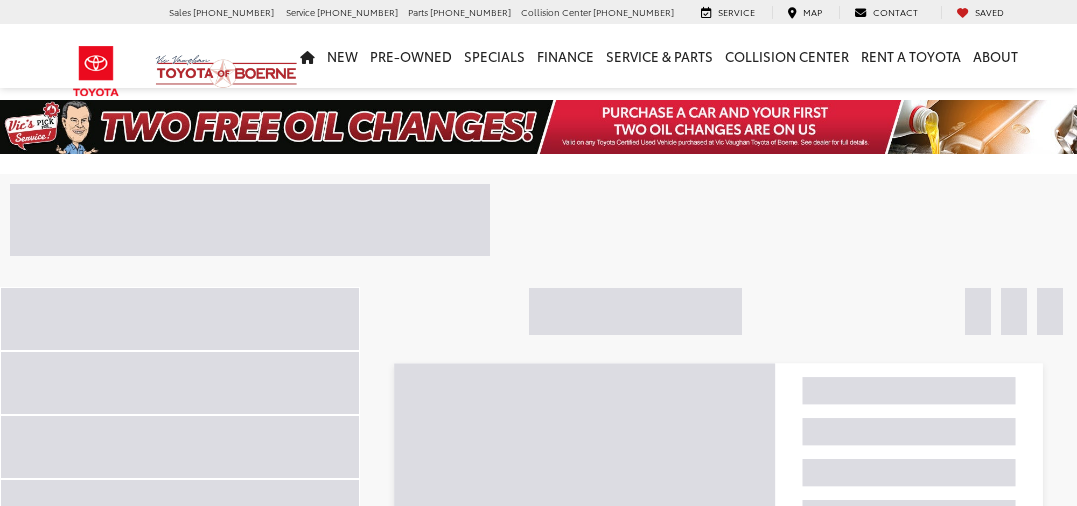 scroll, scrollTop: 0, scrollLeft: 0, axis: both 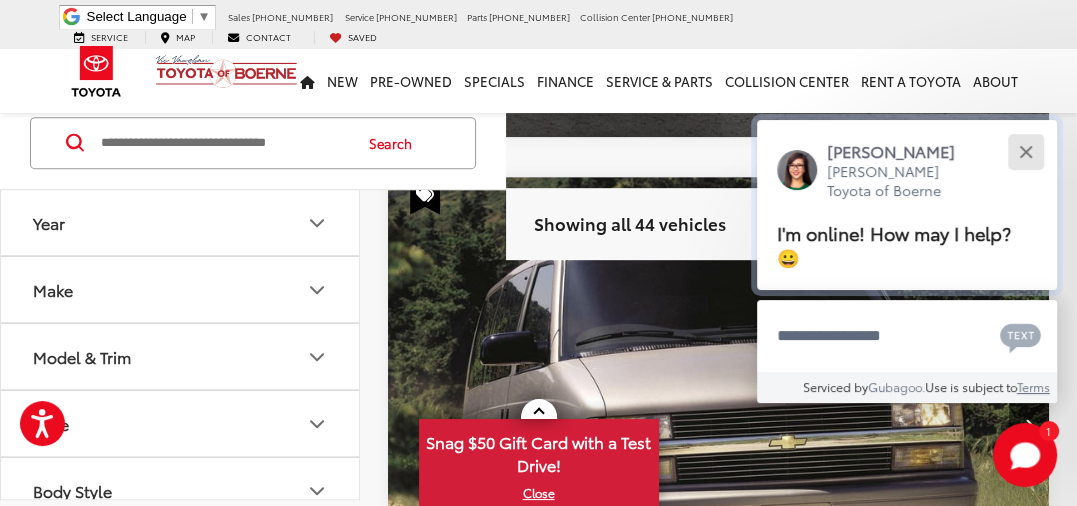 click at bounding box center [1025, 151] 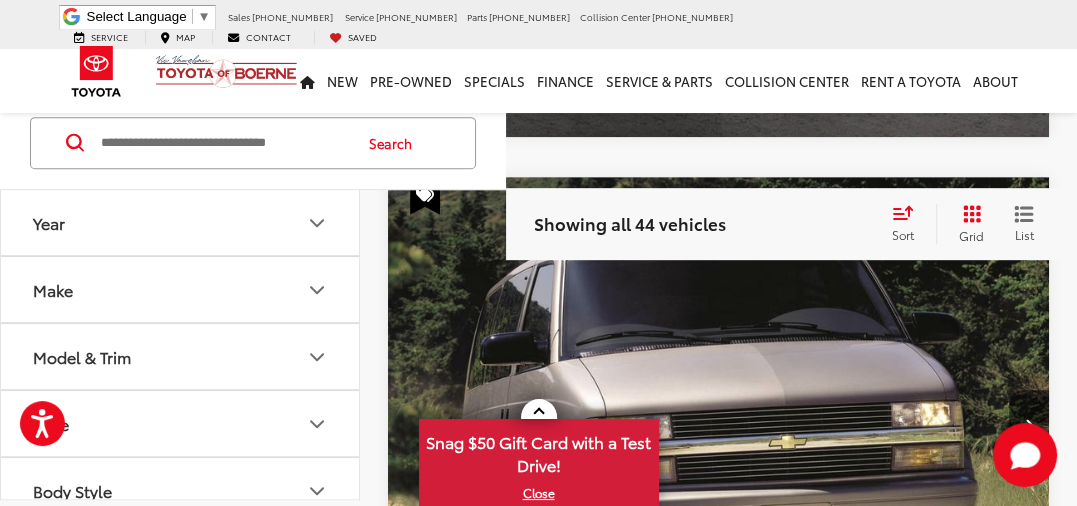 click 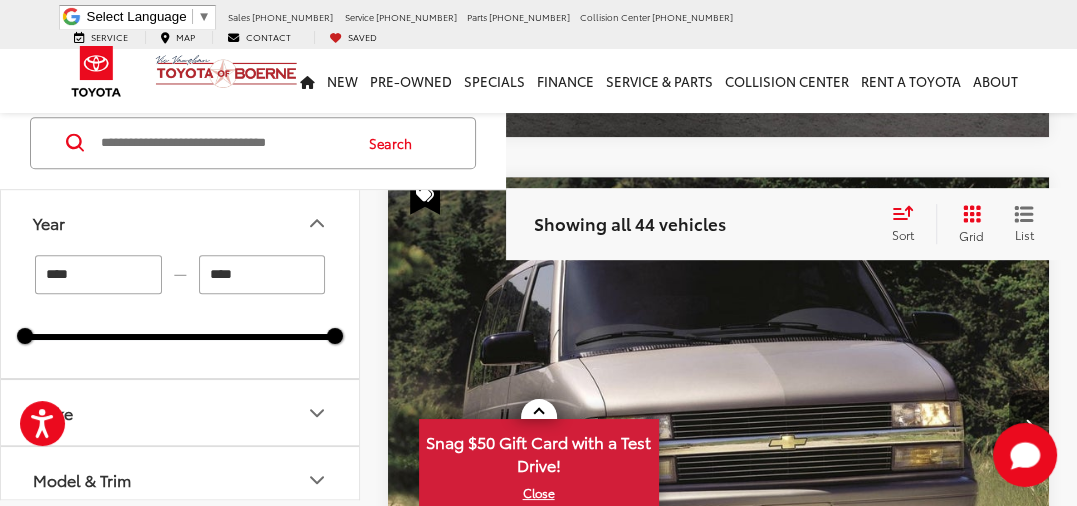 drag, startPoint x: 84, startPoint y: 276, endPoint x: 8, endPoint y: 272, distance: 76.105194 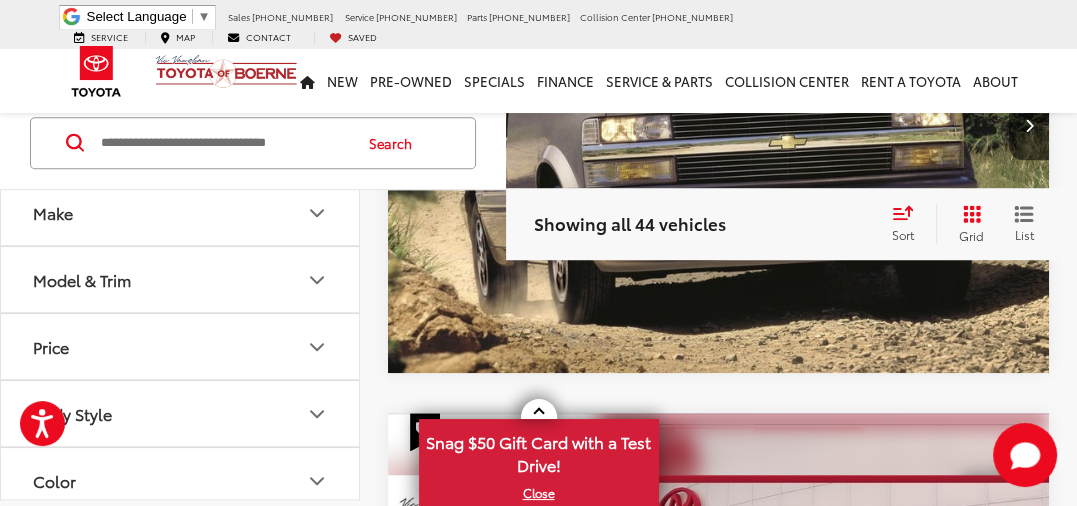 click 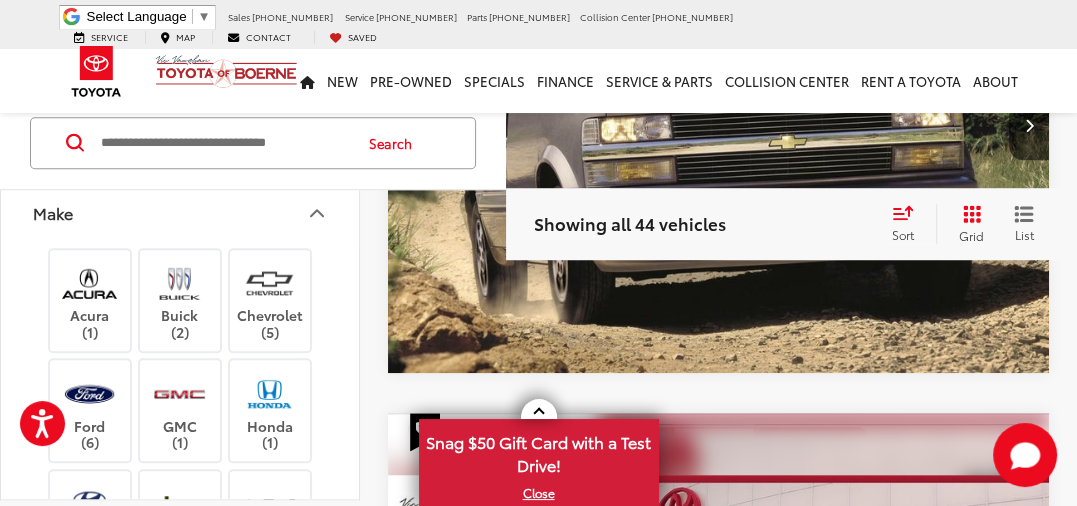 type on "****" 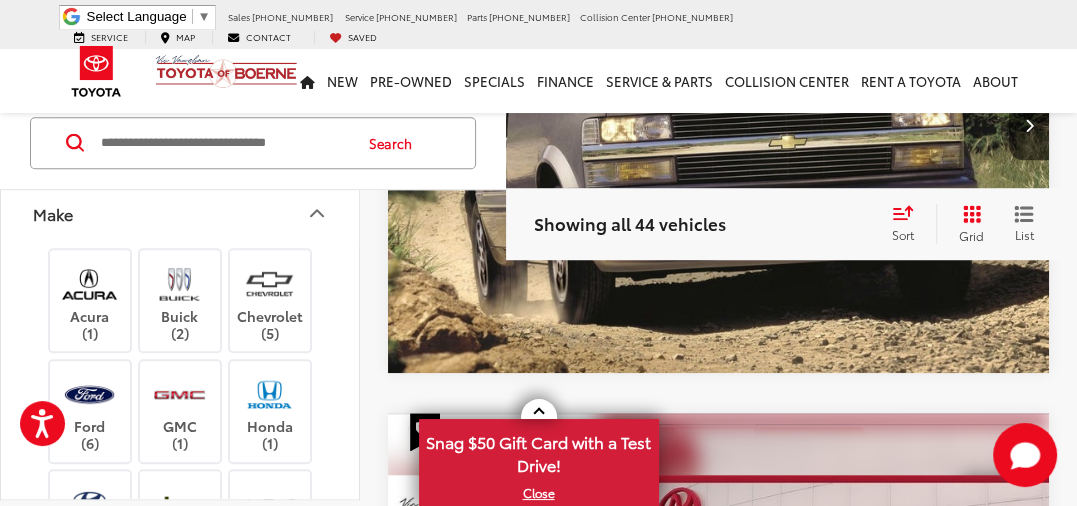 click on "2013  Nissan Pathfinder  SL
Copy Link Share Print View Details VIN:  [US_VEHICLE_IDENTIFICATION_NUMBER] Stock:  53103AAA Model:  25513 247,128 mi Ext. Int. More Details Comments Dealer Comments 2013 Nissan Pathfinder SL Brilliant Silver Inspected, Bluetooth®, Clean Carfax. 20/26 City/Highway MPG Awards:   * 2013 [DOMAIN_NAME] 10 Best Family Cars More...
$2,200
[DATE] Price:
Check Availability
Get Price Now
Value Your Trade
Compare Vehicle 2003  Chevrolet Astro  Base Passenger
Copy Link Share Print View Details VIN:  [US_VEHICLE_IDENTIFICATION_NUMBER] Stock:  53300A Model:  CM11006 271,759 mi Ext. More Details Comments Dealer Comments Recent Arrival! More...
$2,200
[DATE] Price:" at bounding box center (718, 2767) 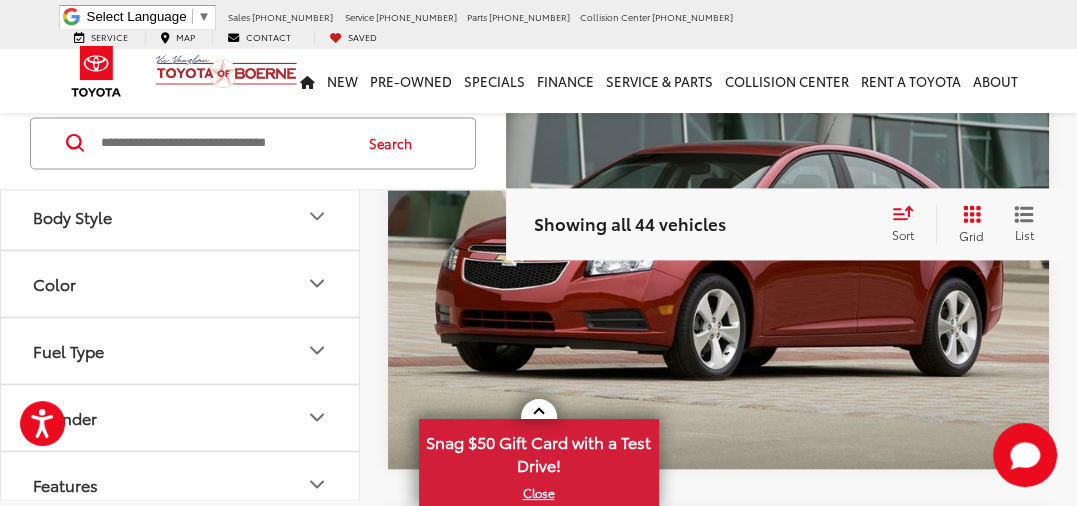 click 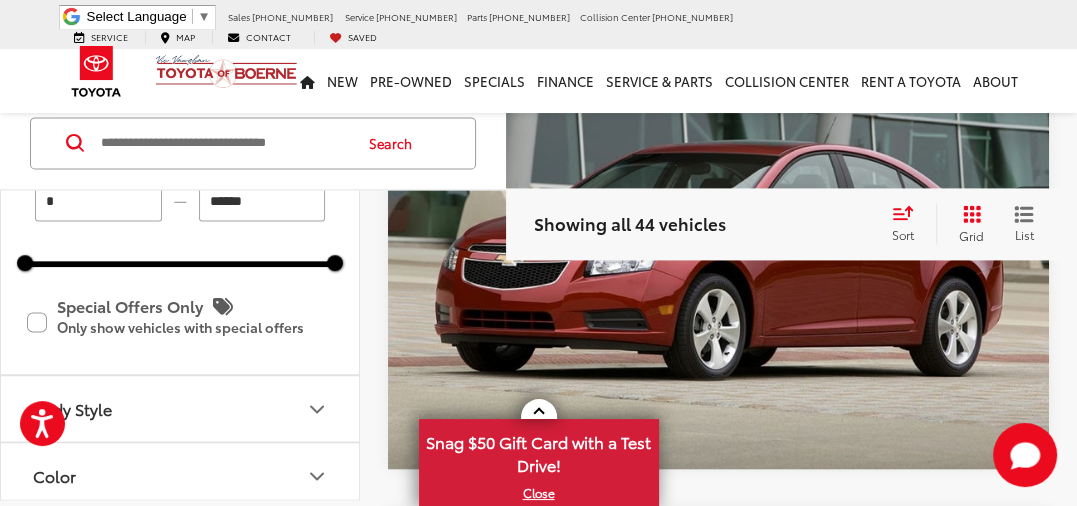 drag, startPoint x: 336, startPoint y: 359, endPoint x: 309, endPoint y: 344, distance: 30.88689 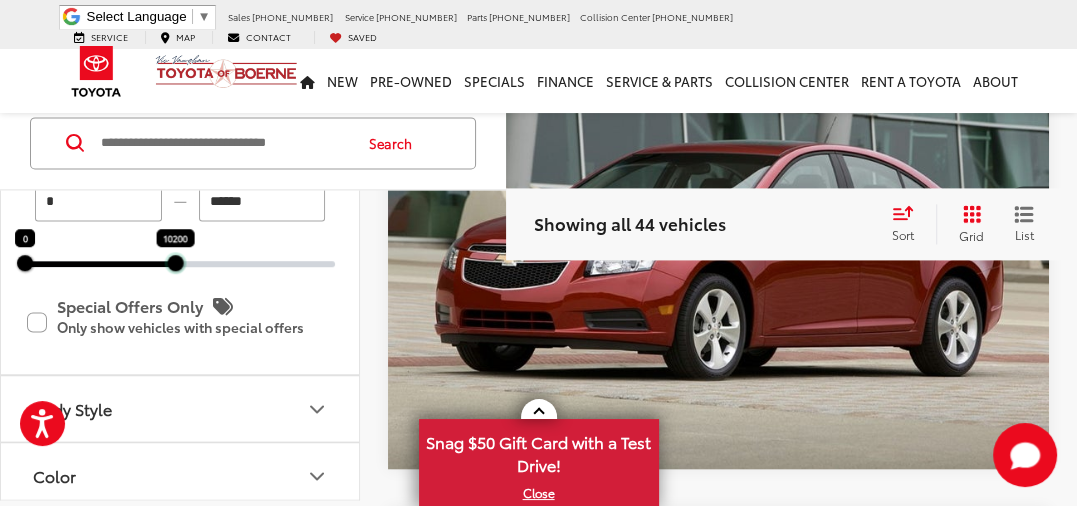 drag, startPoint x: 332, startPoint y: 355, endPoint x: 172, endPoint y: 358, distance: 160.02812 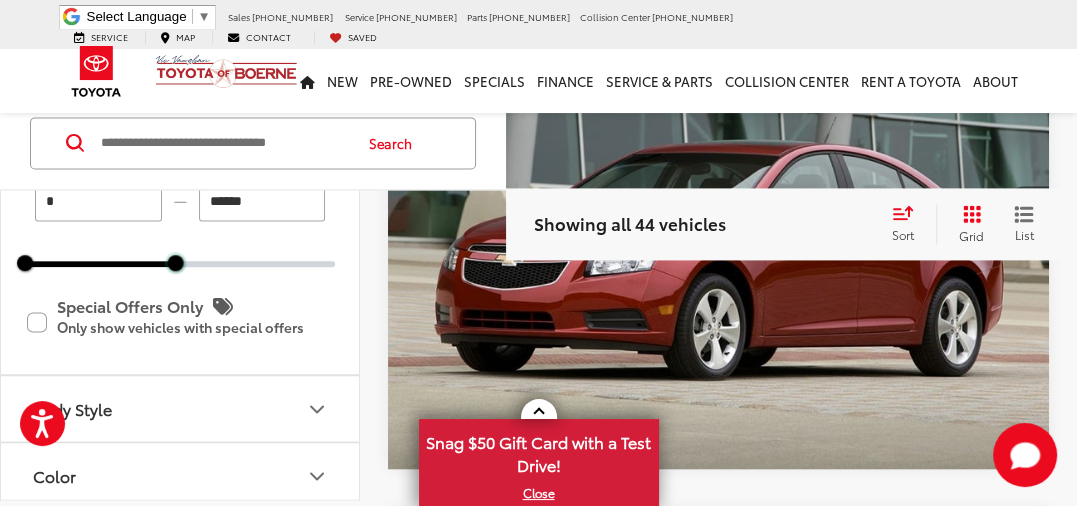 type on "****" 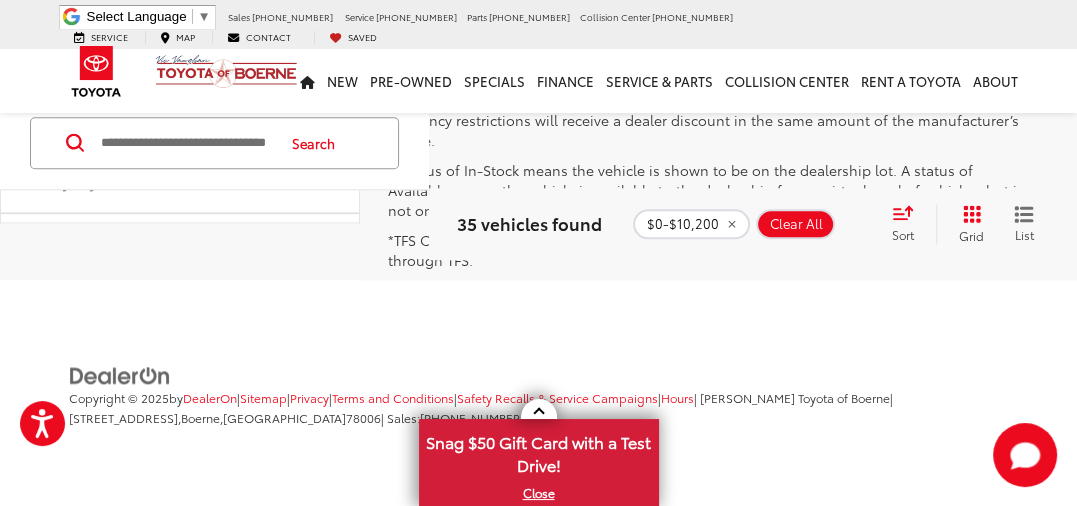 scroll, scrollTop: 7280, scrollLeft: 0, axis: vertical 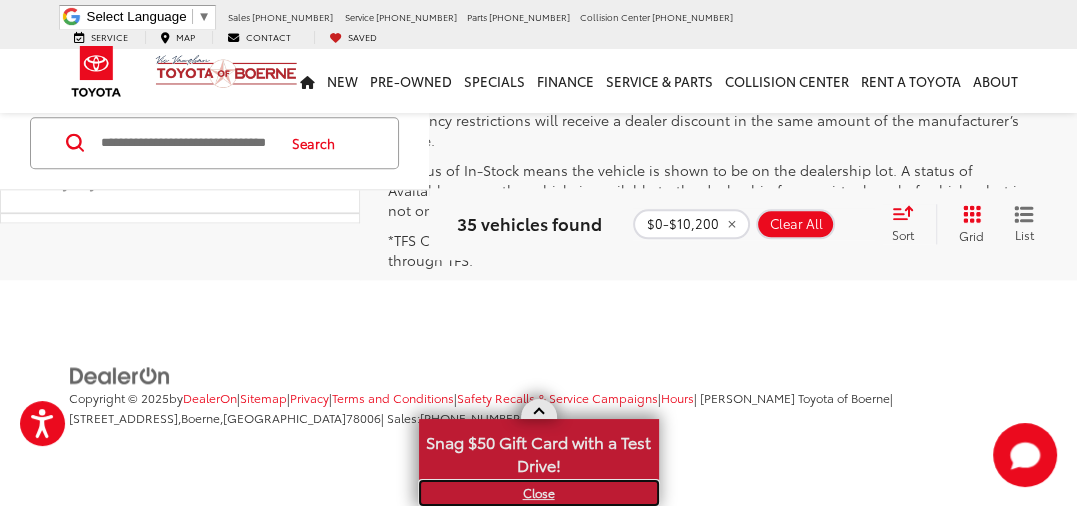 click on "X" at bounding box center [539, 493] 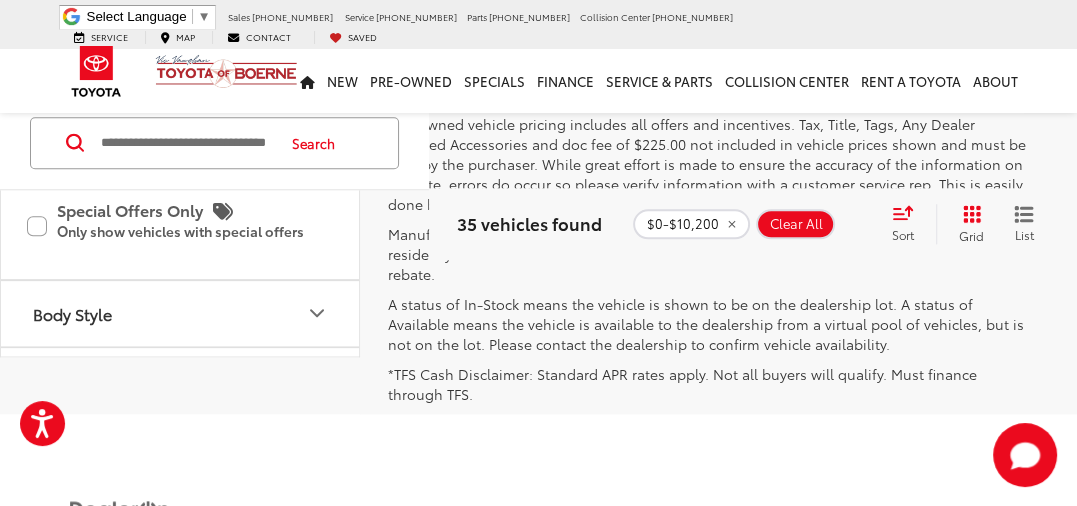 scroll, scrollTop: 7180, scrollLeft: 0, axis: vertical 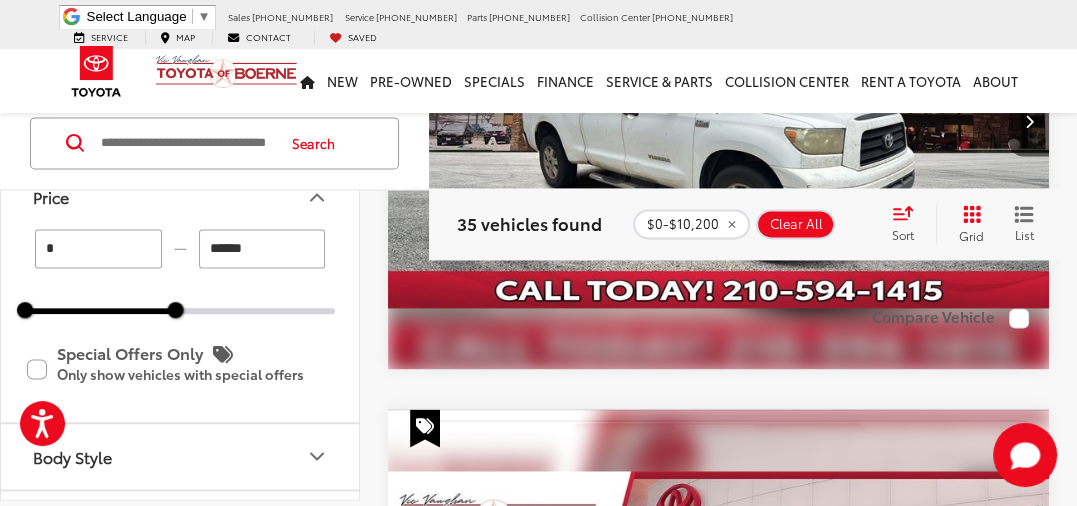 click 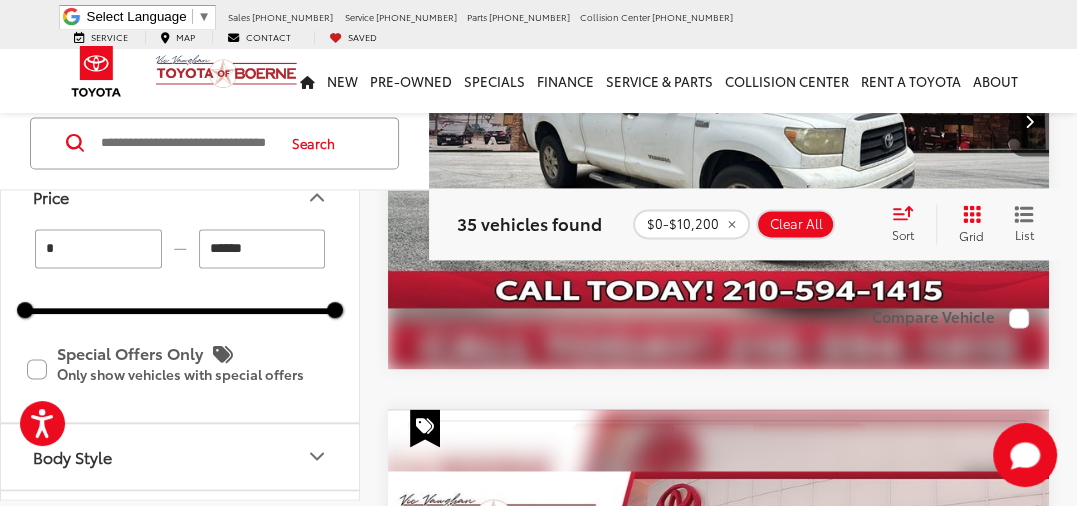 type on "****" 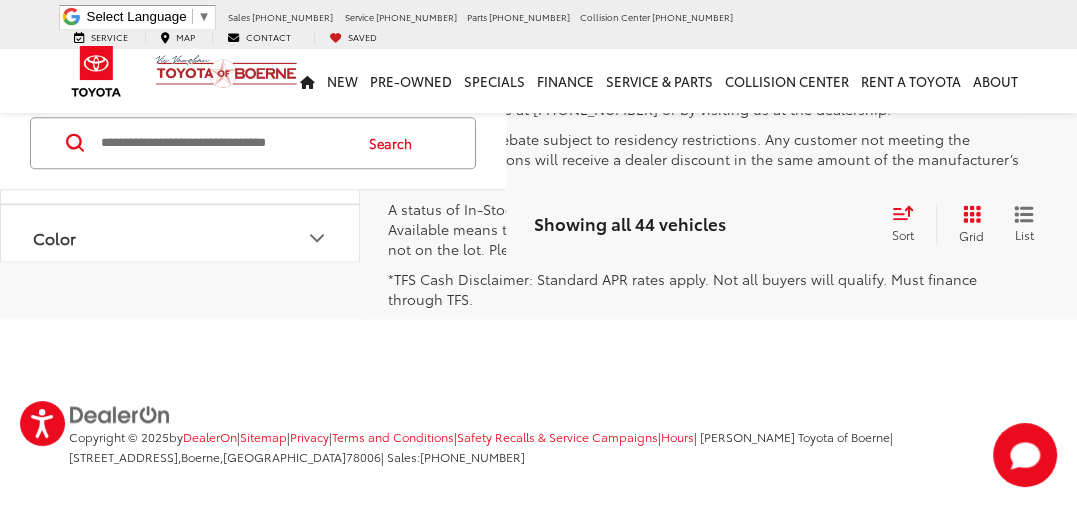 scroll, scrollTop: 6876, scrollLeft: 0, axis: vertical 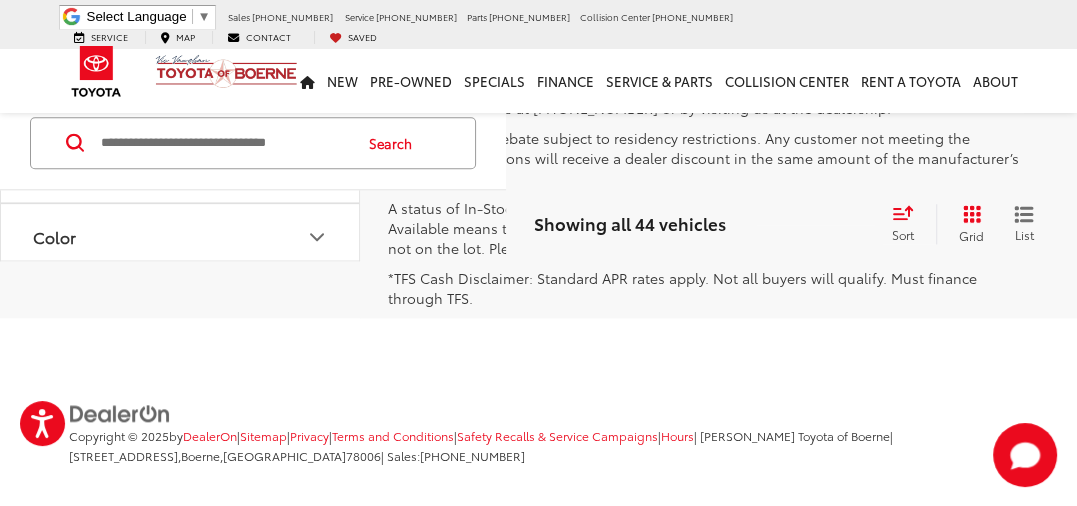 click on "2" at bounding box center [721, -41] 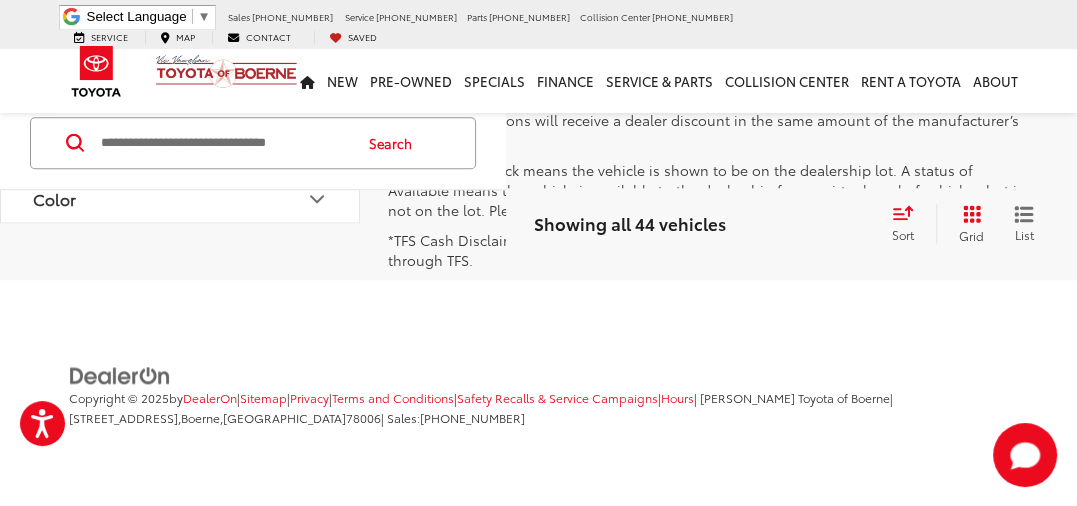 scroll, scrollTop: 7089, scrollLeft: 0, axis: vertical 